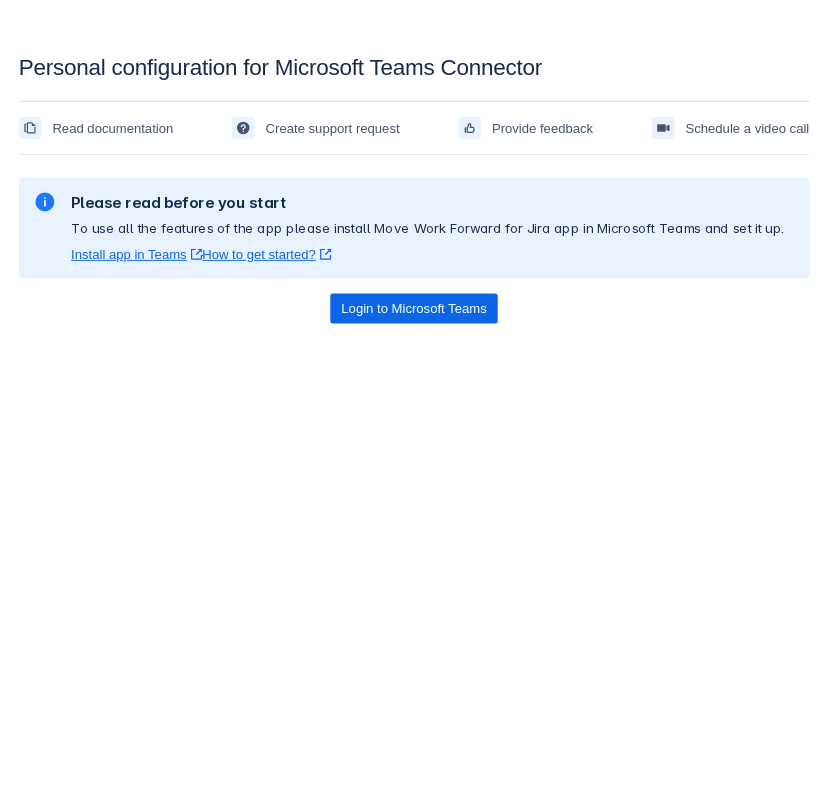 scroll, scrollTop: 0, scrollLeft: 0, axis: both 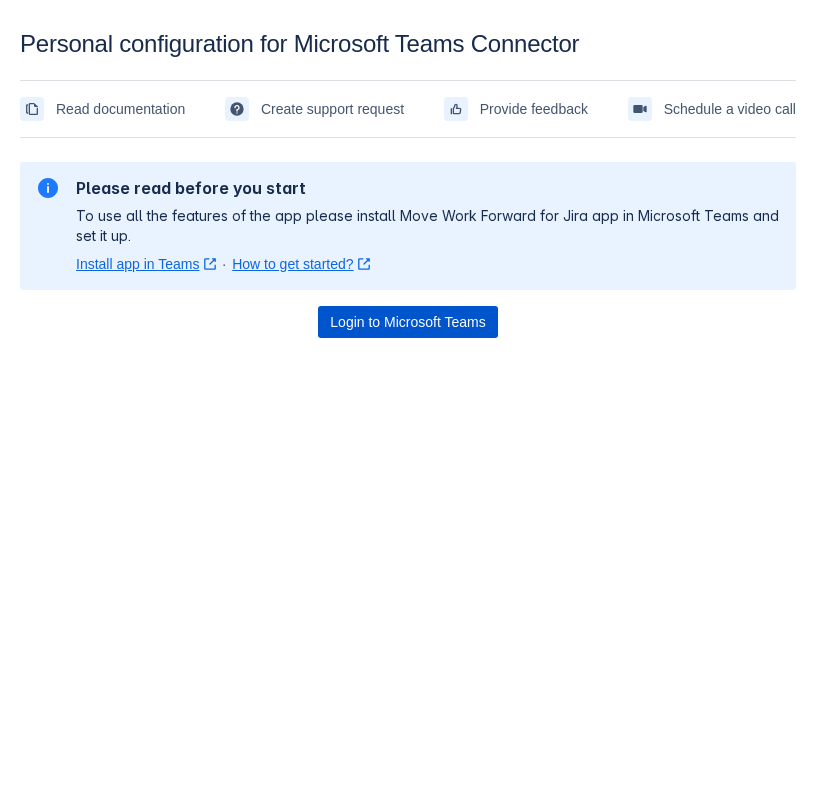 click on "Login to Microsoft Teams" at bounding box center [407, 322] 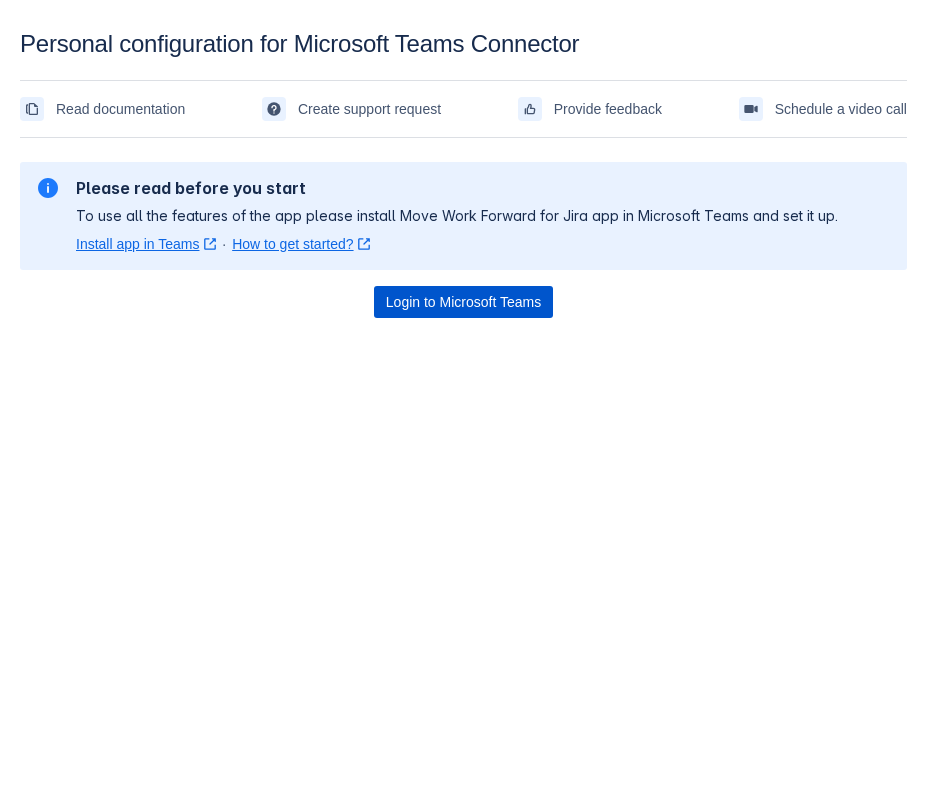 click on "Login to Microsoft Teams" at bounding box center [463, 302] 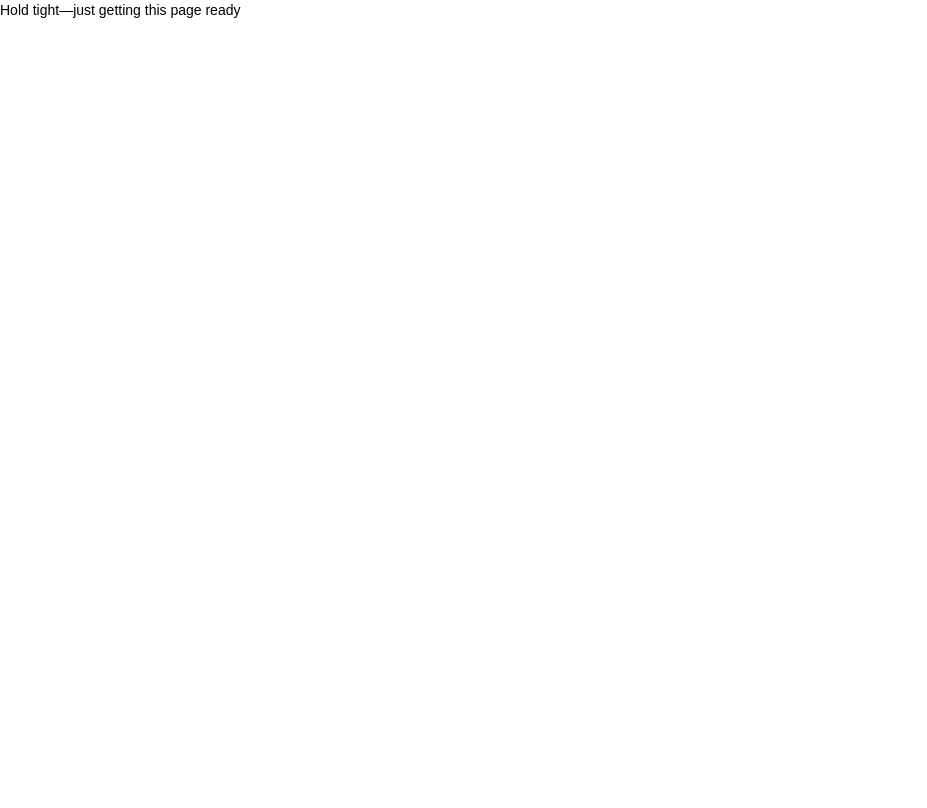 scroll, scrollTop: 0, scrollLeft: 0, axis: both 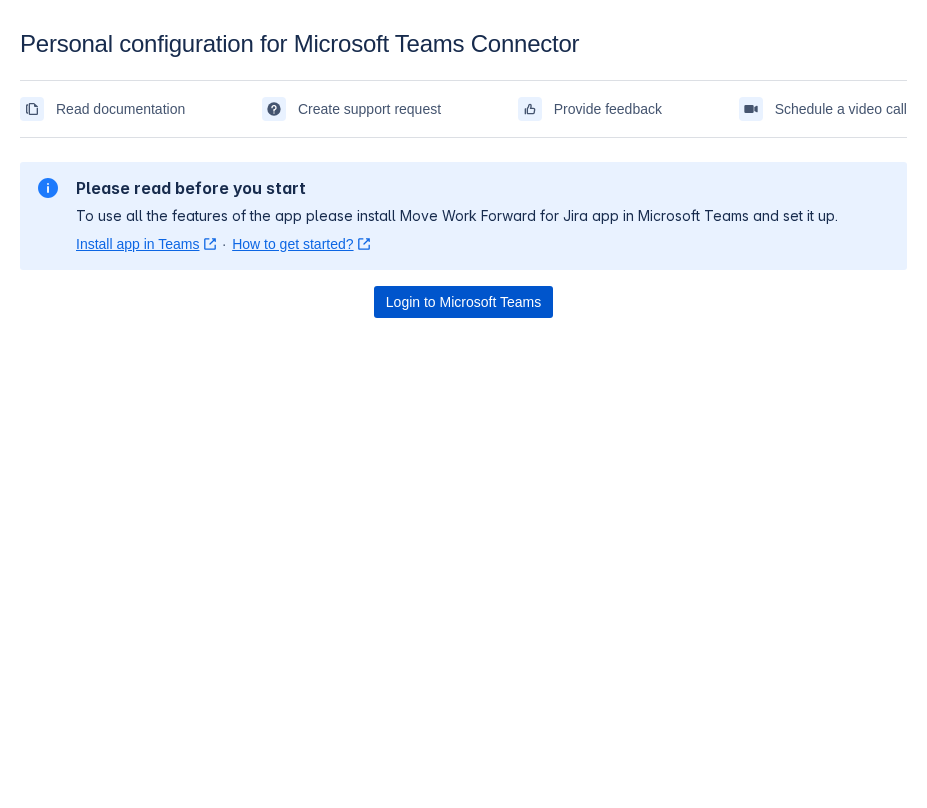 click on "Login to Microsoft Teams" at bounding box center (463, 302) 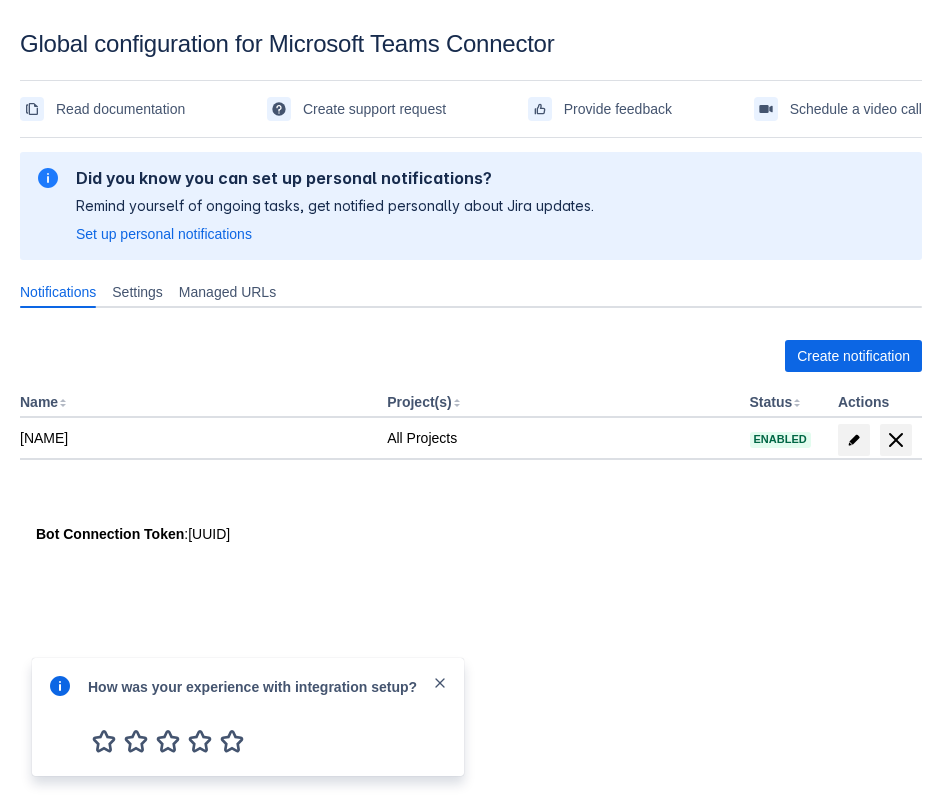 scroll, scrollTop: 0, scrollLeft: 0, axis: both 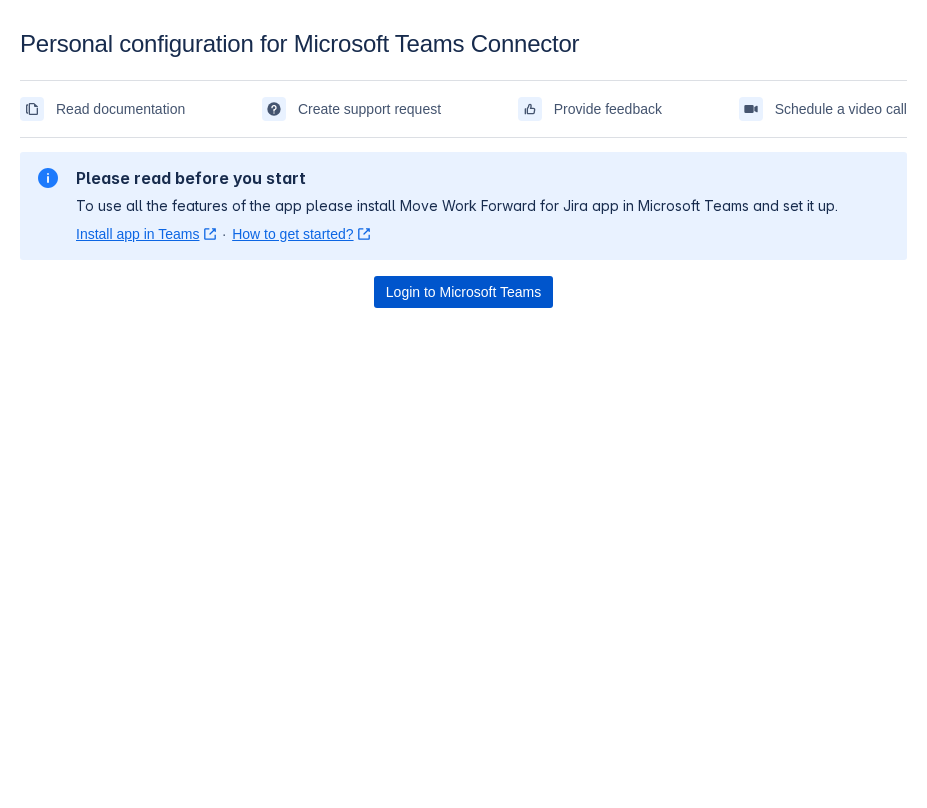 click on "Login to Microsoft Teams" at bounding box center (463, 292) 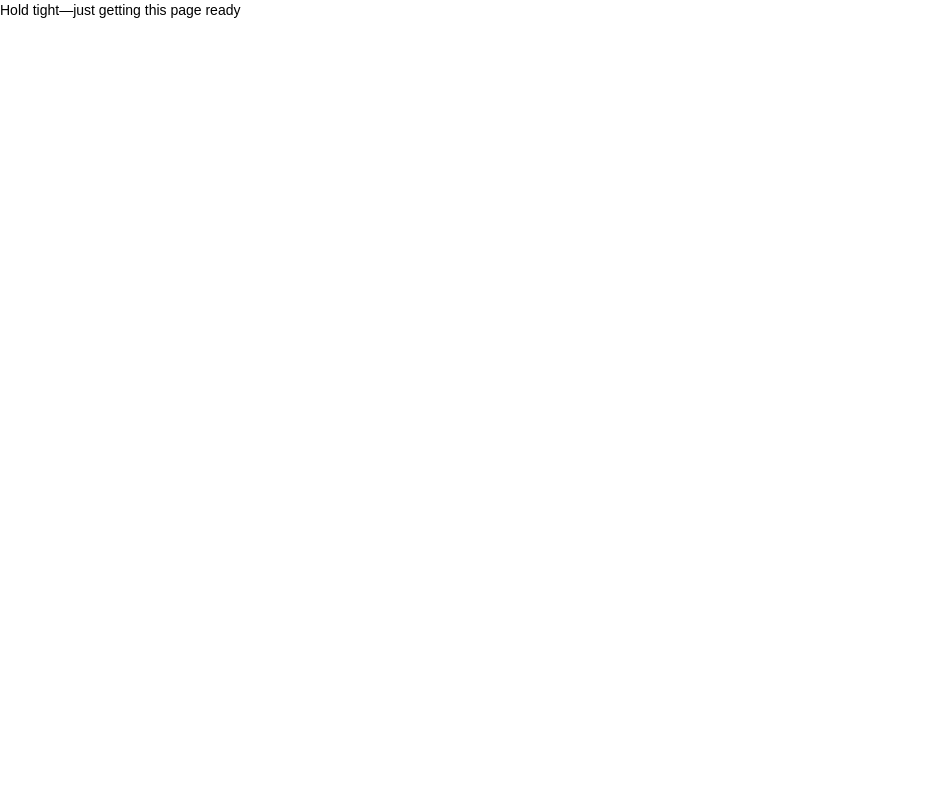 scroll, scrollTop: 0, scrollLeft: 0, axis: both 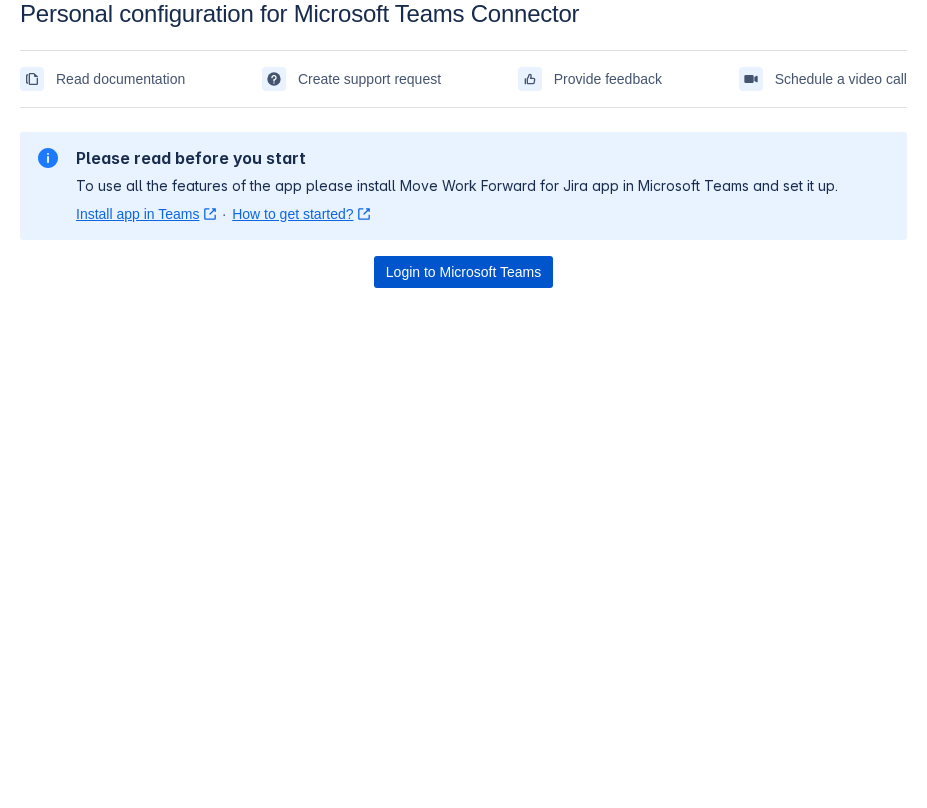 click on "Login to Microsoft Teams" at bounding box center (463, 272) 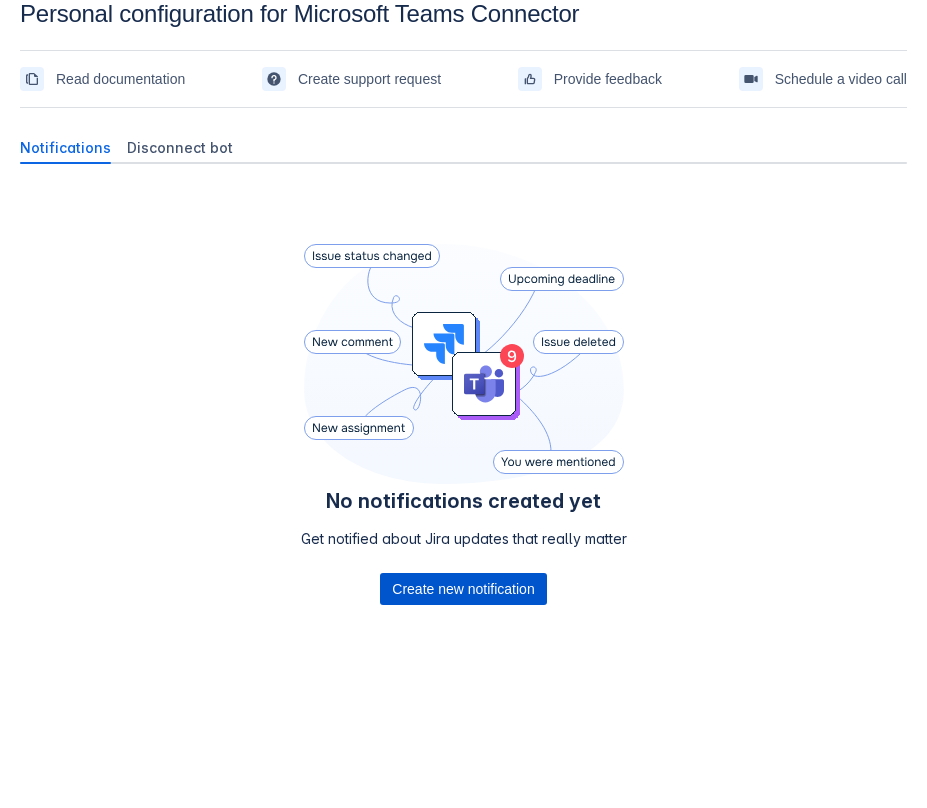 click on "Create new notification" at bounding box center [463, 589] 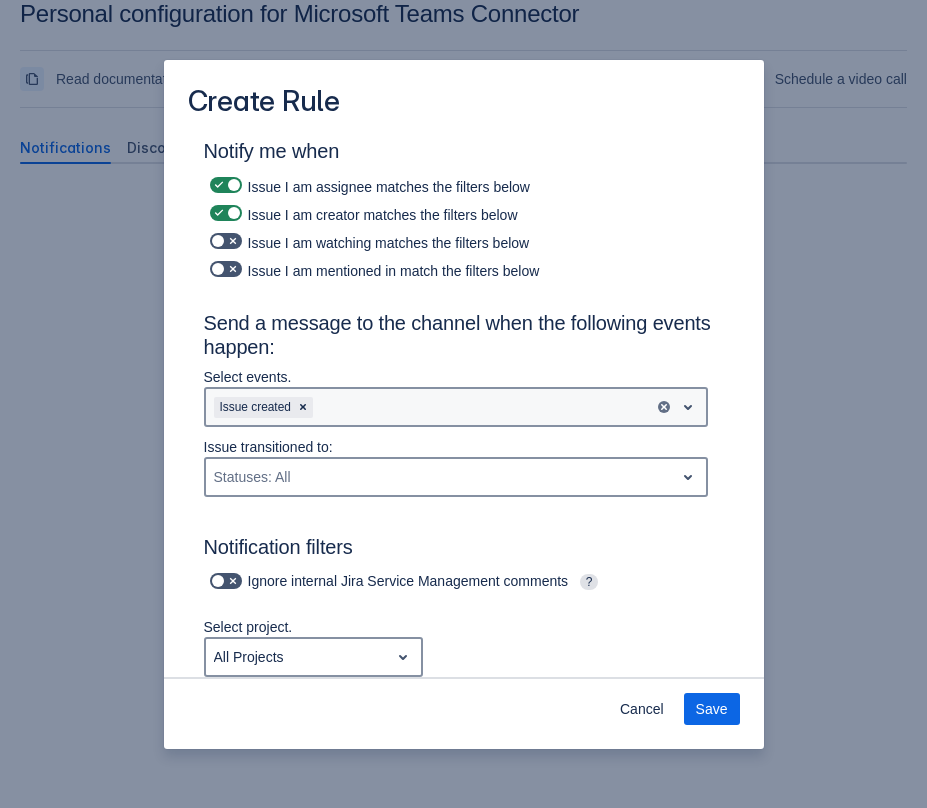 click on "Issue created" at bounding box center (430, 407) 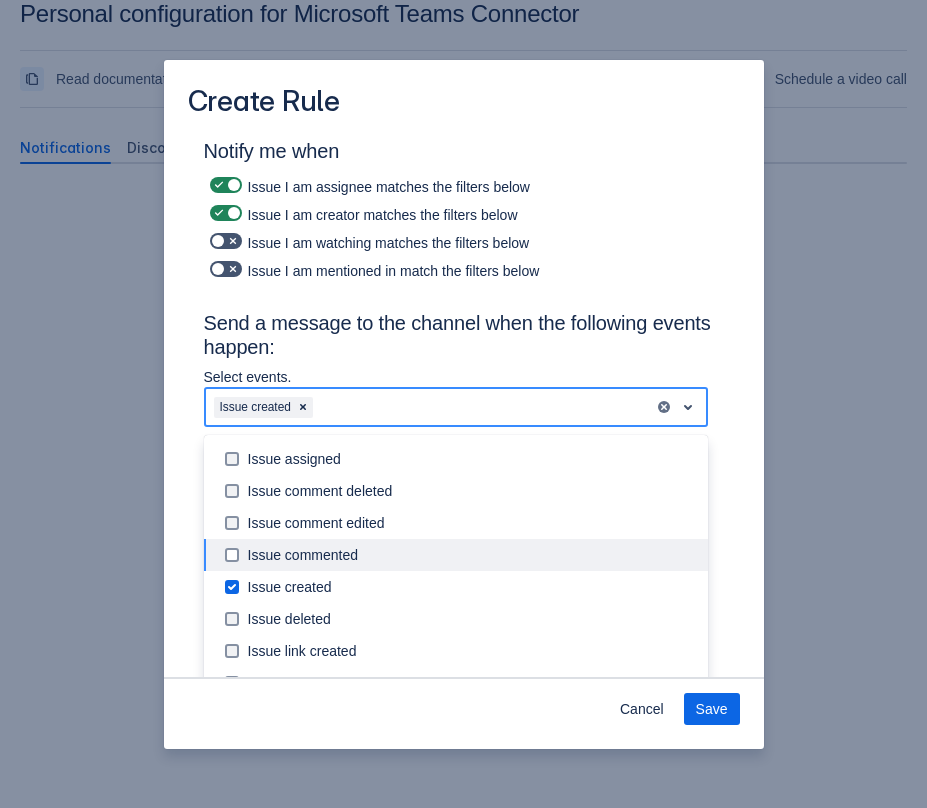 click on "Issue commented" at bounding box center (472, 555) 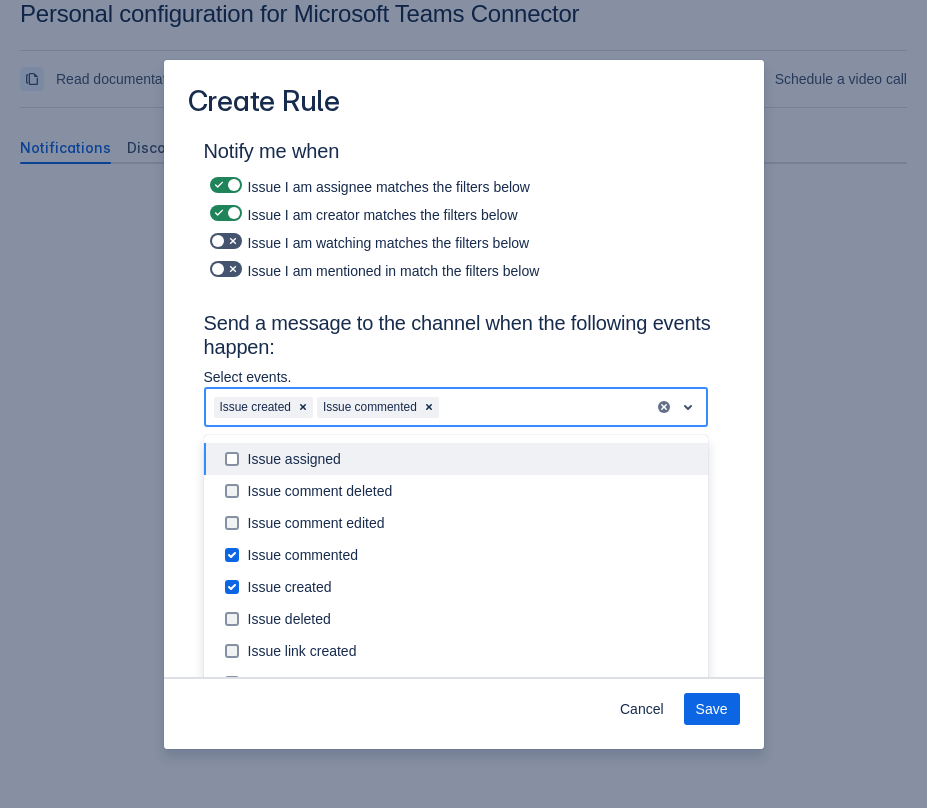 click on "Send a message to the channel when the following events happen:" at bounding box center (464, 339) 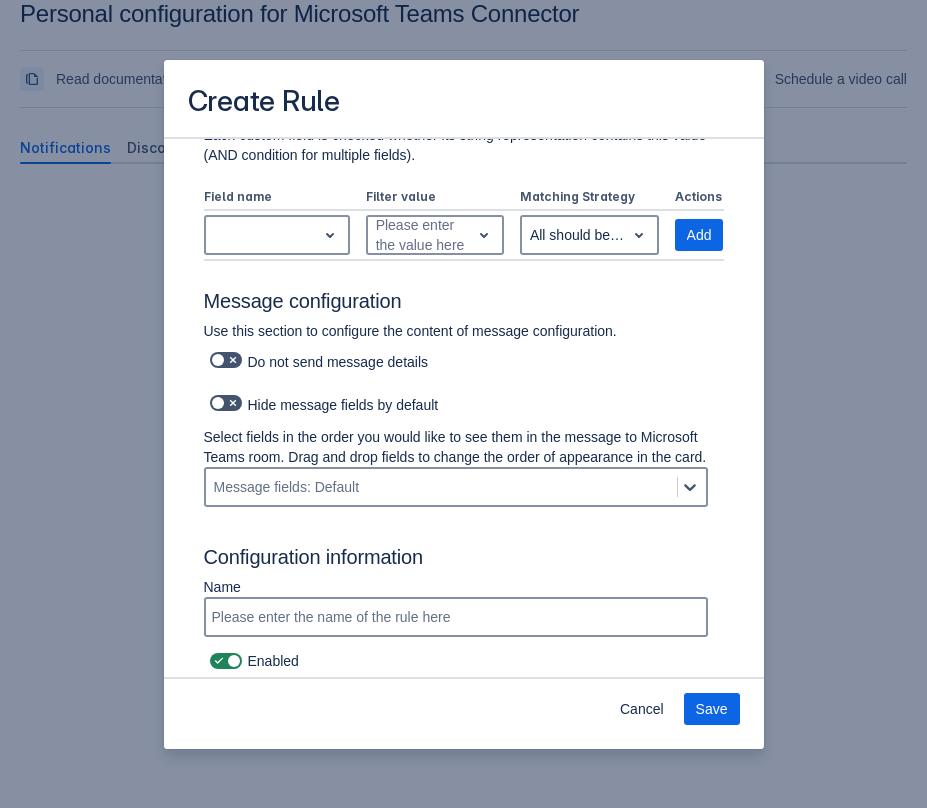 scroll, scrollTop: 814, scrollLeft: 0, axis: vertical 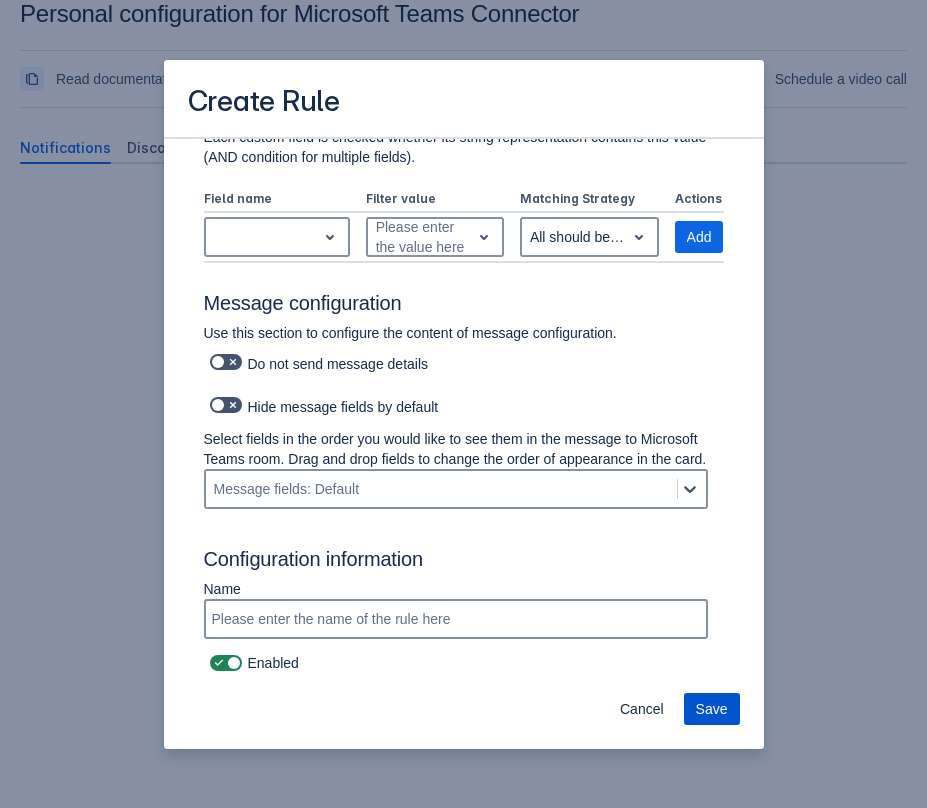click on "Save" at bounding box center [712, 709] 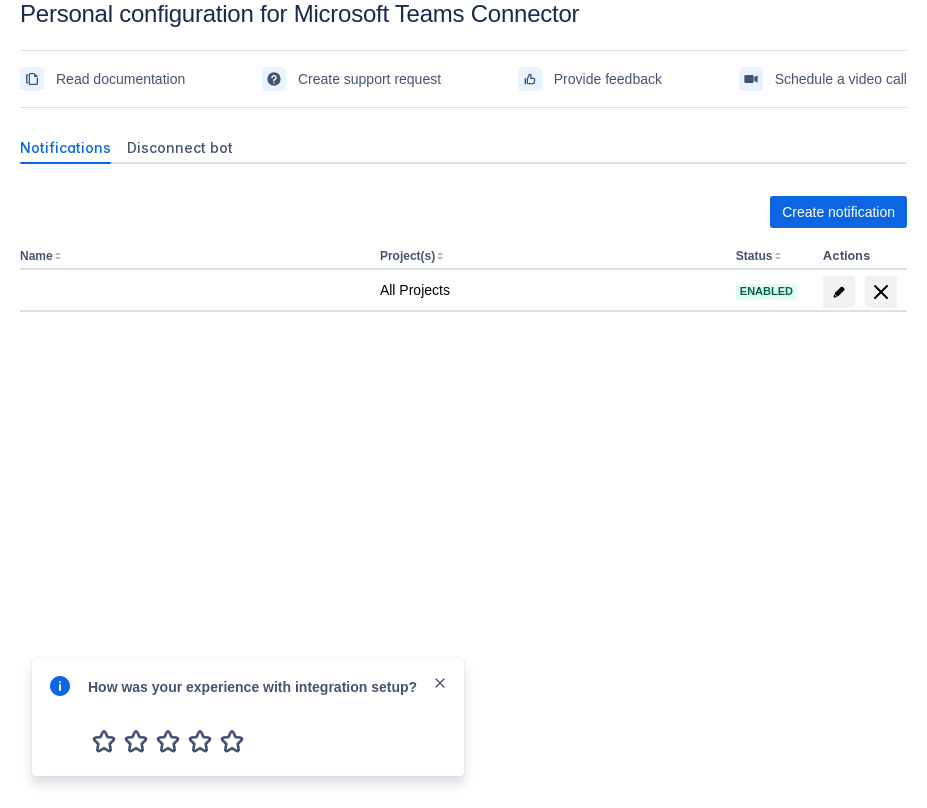 click on "Please refresh the page and try again. If the issue persist please   contact support. Personal configuration for Microsoft Teams Connector Read documentation Create support request Provide feedback Schedule a video call Notifications Disconnect bot Create notification Name Project(s) Status Actions All Projects Enabled
How was your experience with integration setup?" at bounding box center [463, 374] 